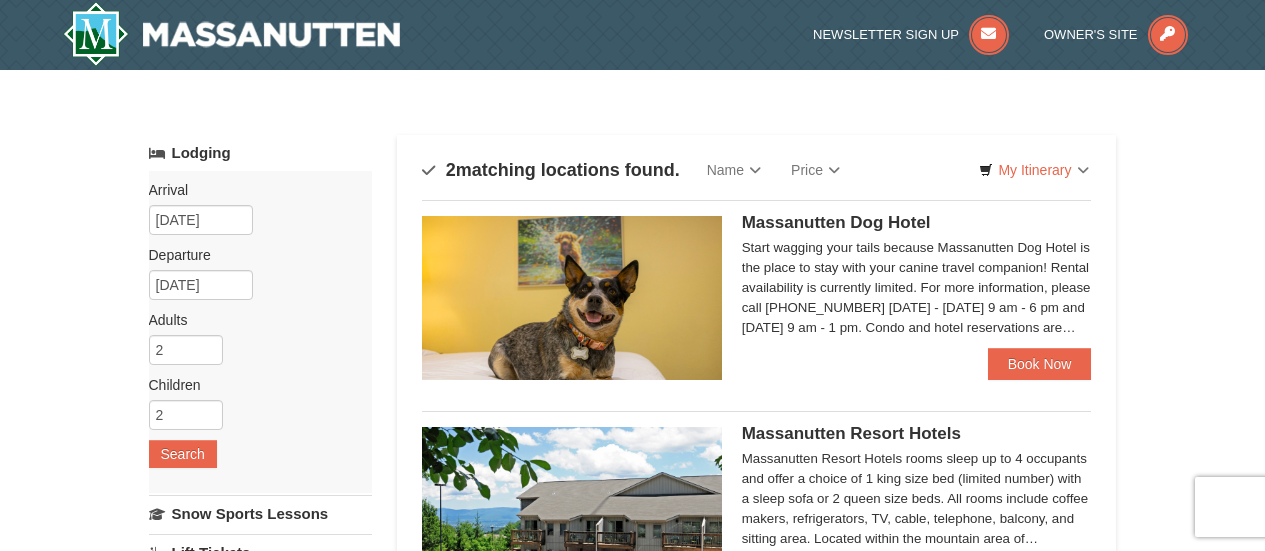 scroll, scrollTop: 0, scrollLeft: 0, axis: both 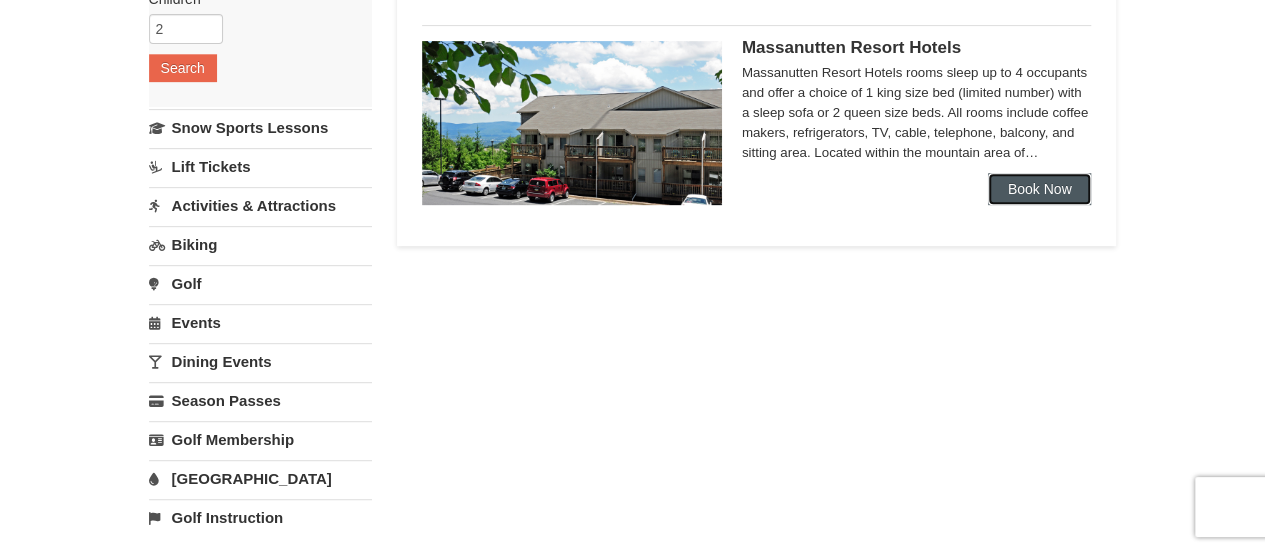 click on "Book Now" at bounding box center (1040, 189) 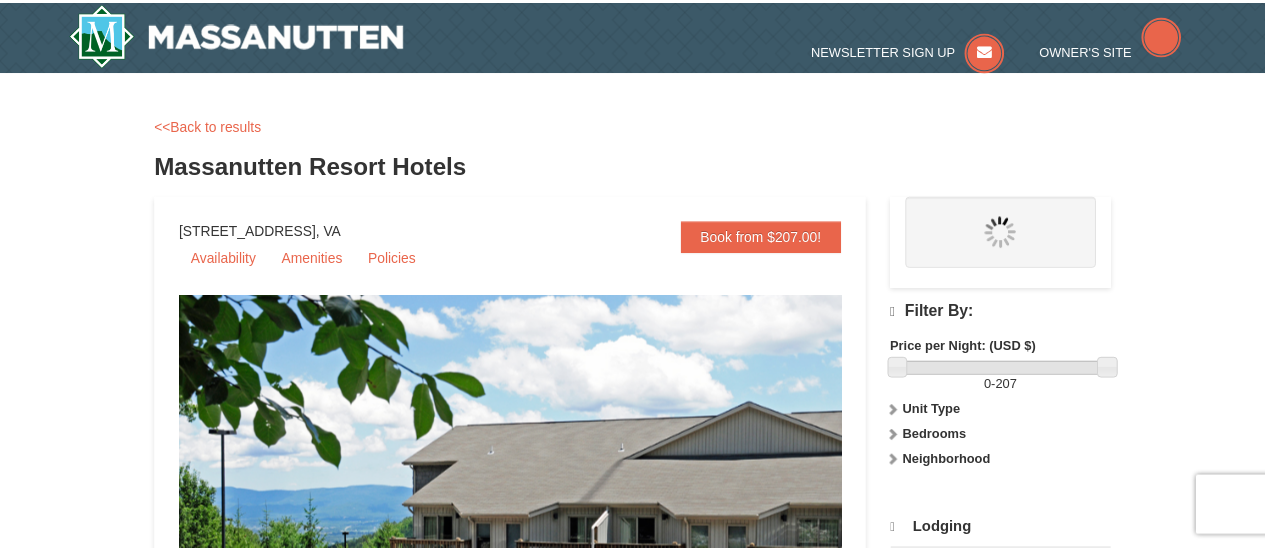 scroll, scrollTop: 0, scrollLeft: 0, axis: both 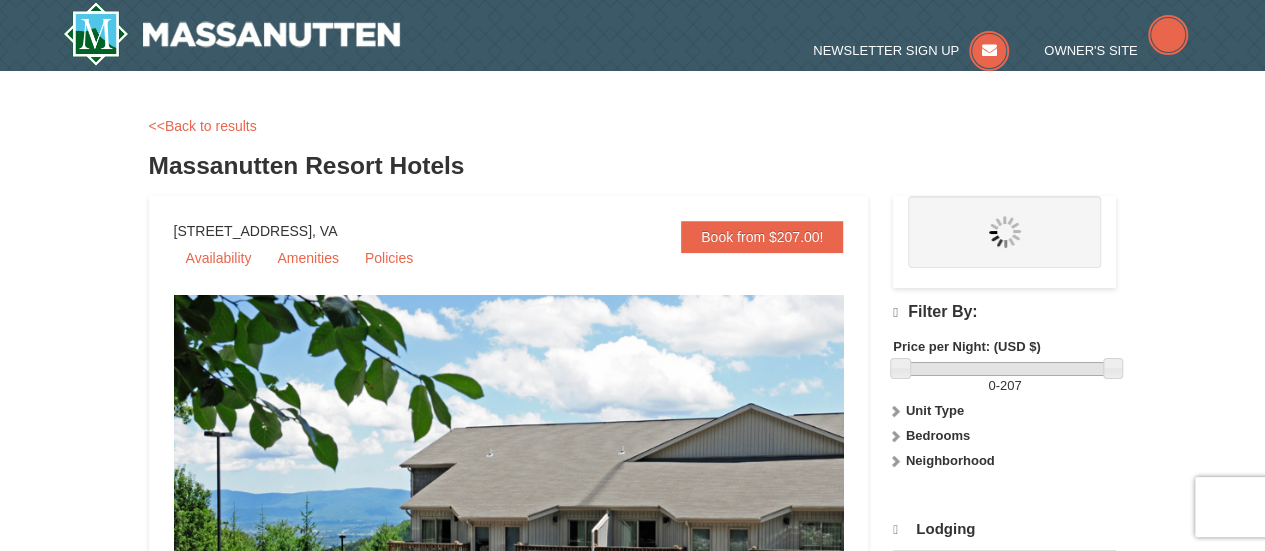 select on "7" 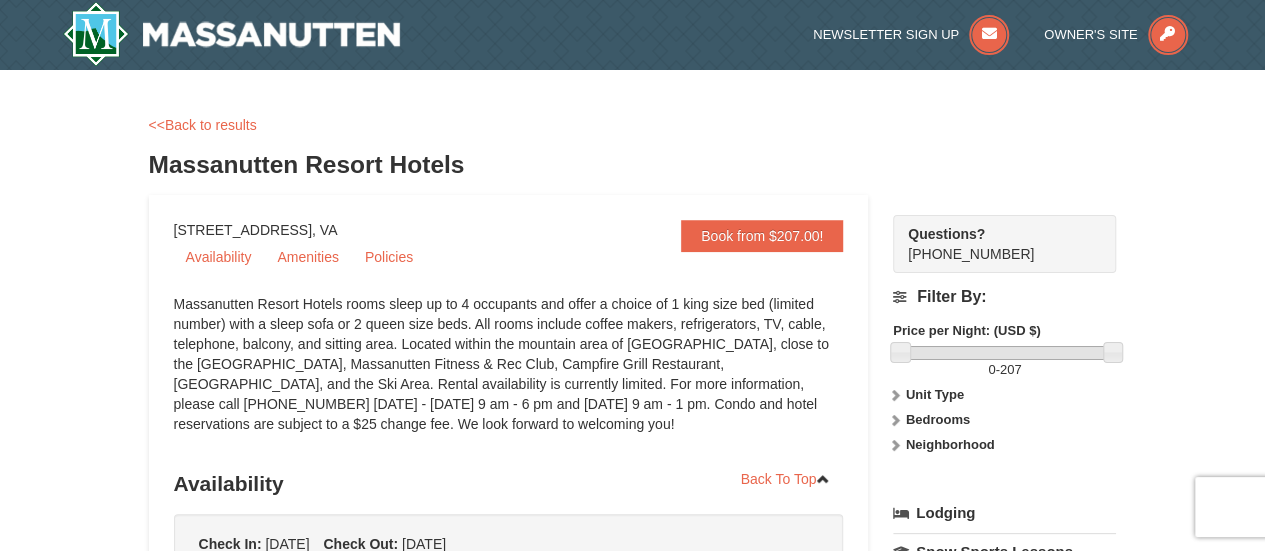 scroll, scrollTop: 0, scrollLeft: 0, axis: both 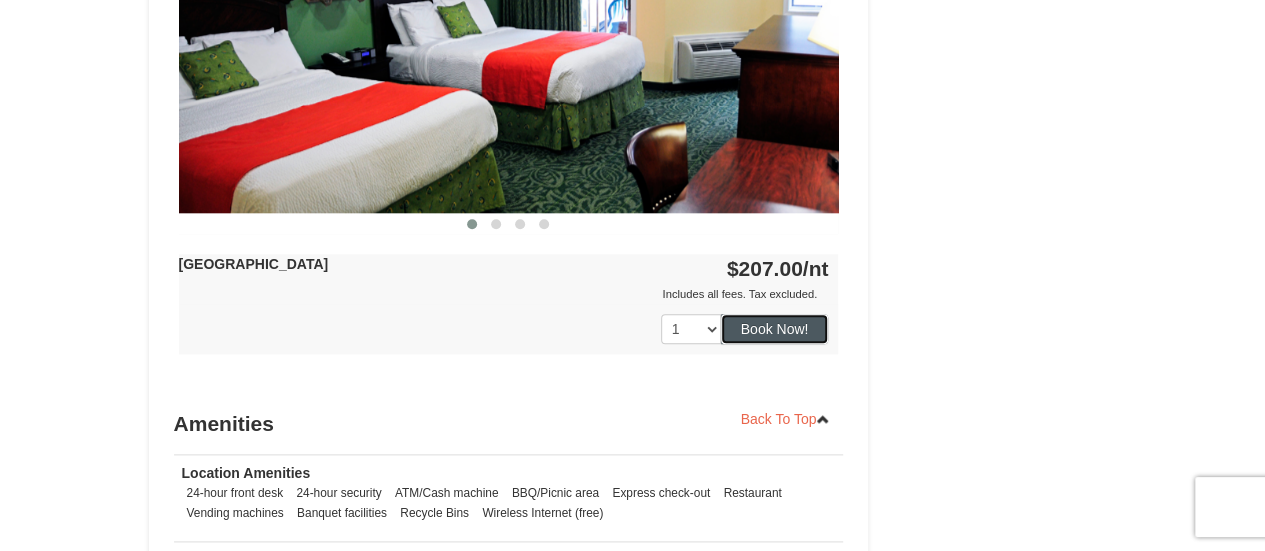 click on "Book Now!" at bounding box center [775, 329] 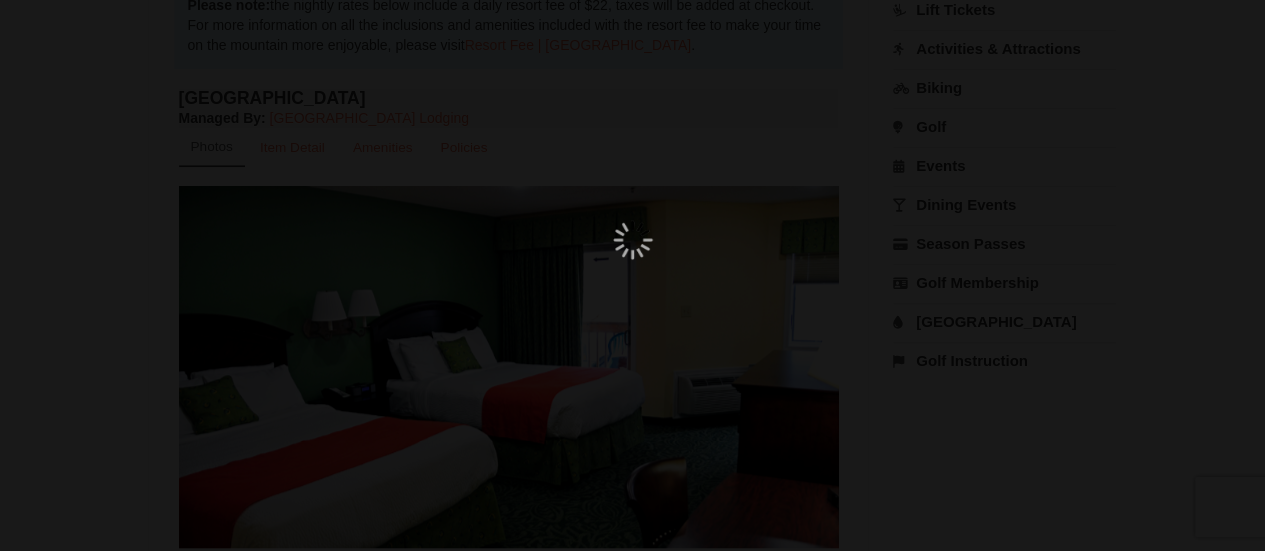 scroll, scrollTop: 195, scrollLeft: 0, axis: vertical 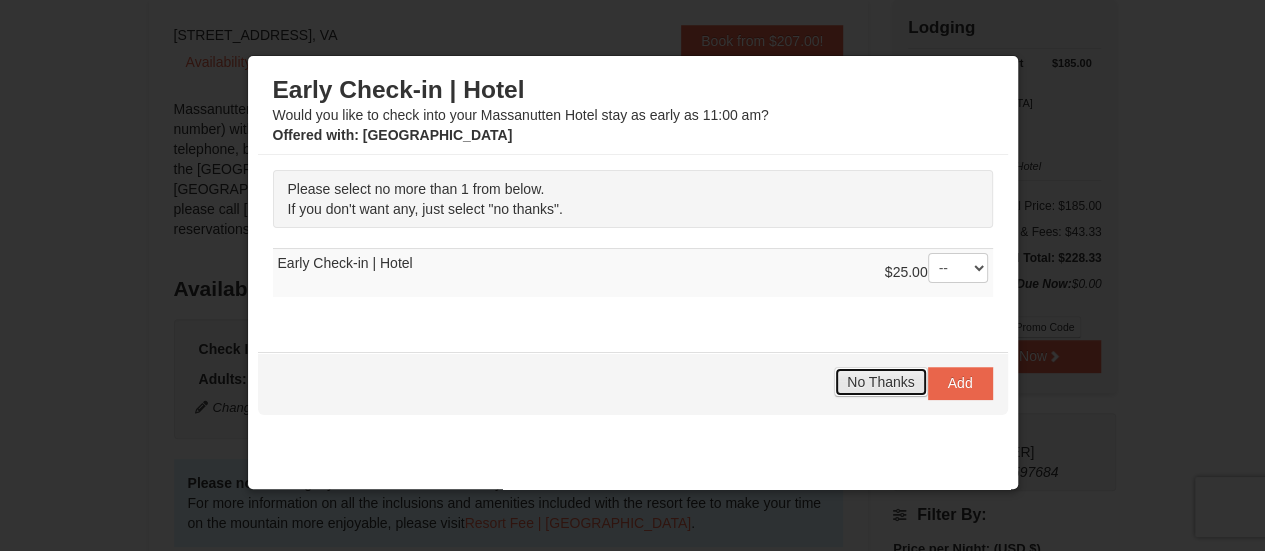 click on "No Thanks" at bounding box center [880, 382] 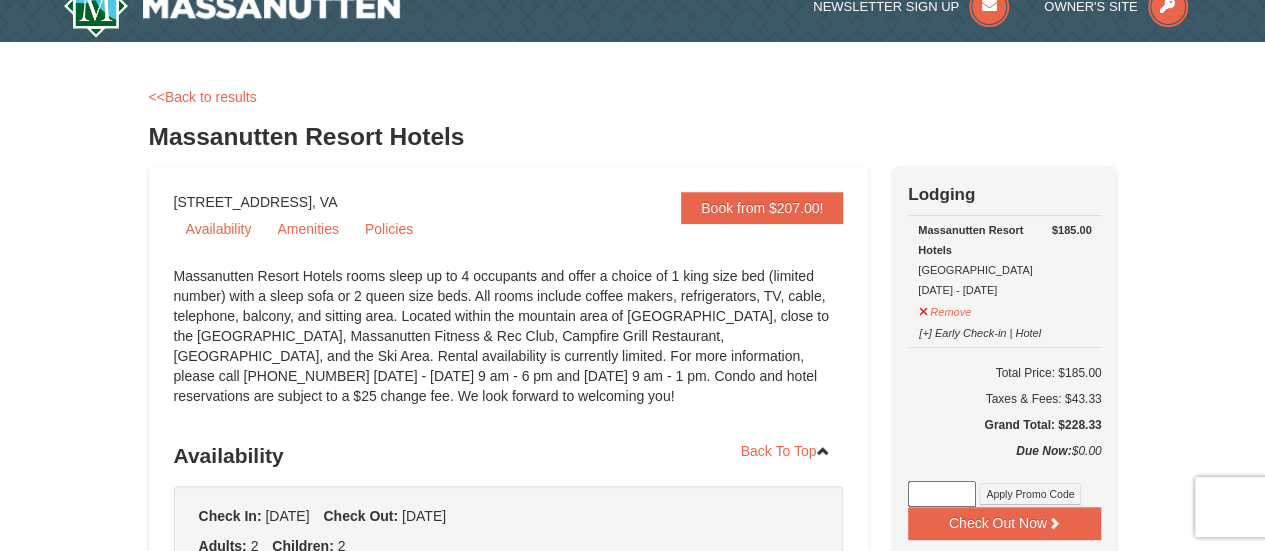 scroll, scrollTop: 0, scrollLeft: 0, axis: both 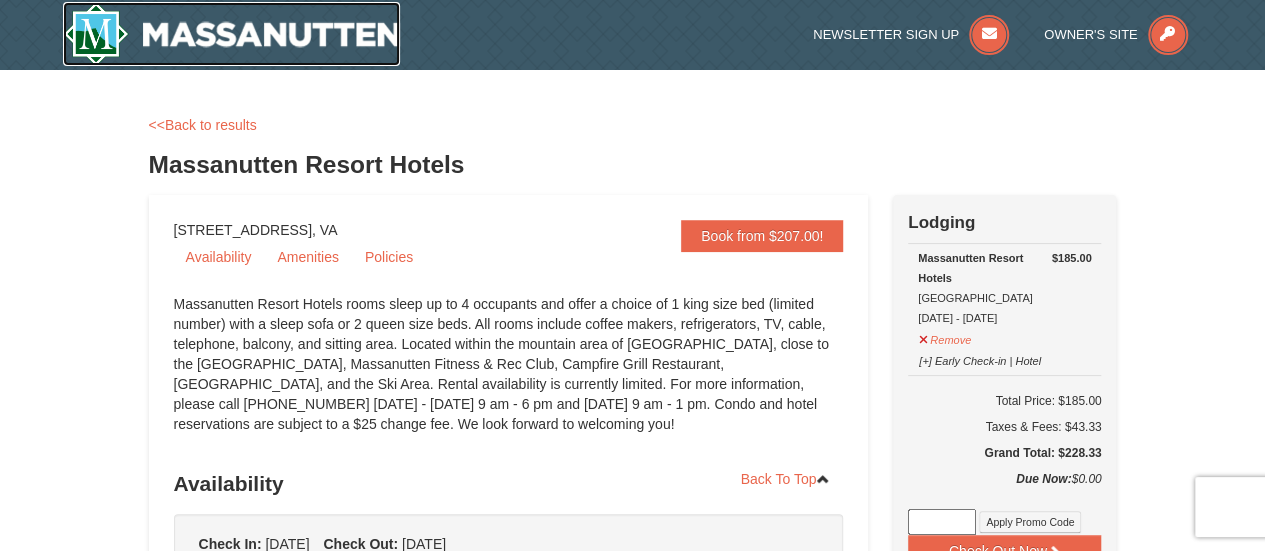 click at bounding box center (232, 34) 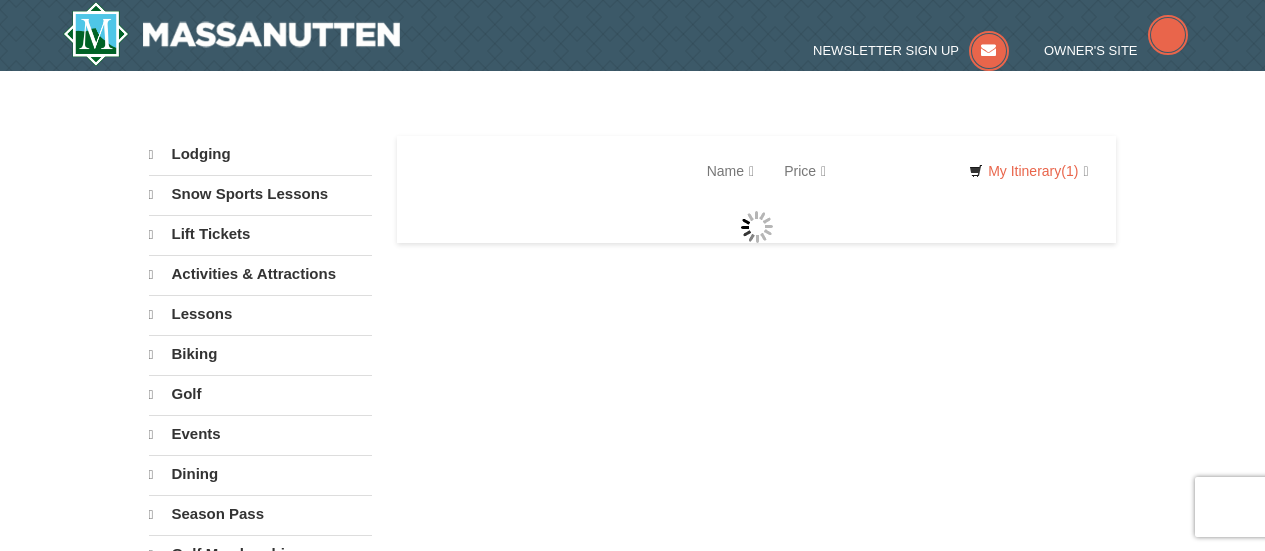 scroll, scrollTop: 0, scrollLeft: 0, axis: both 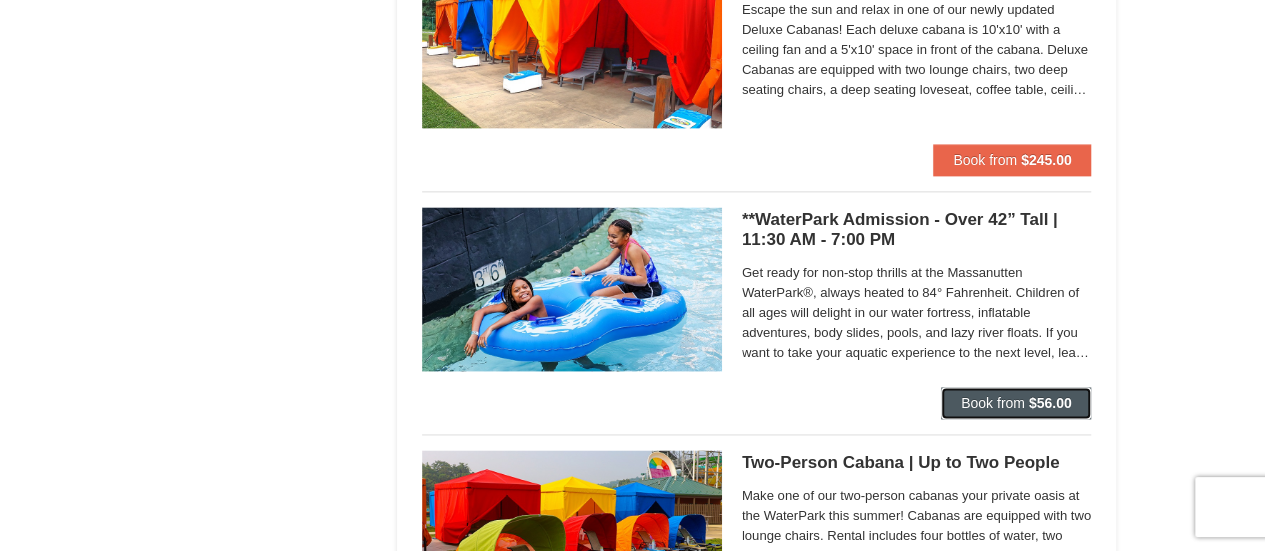 click on "Book from   $56.00" at bounding box center [1016, 403] 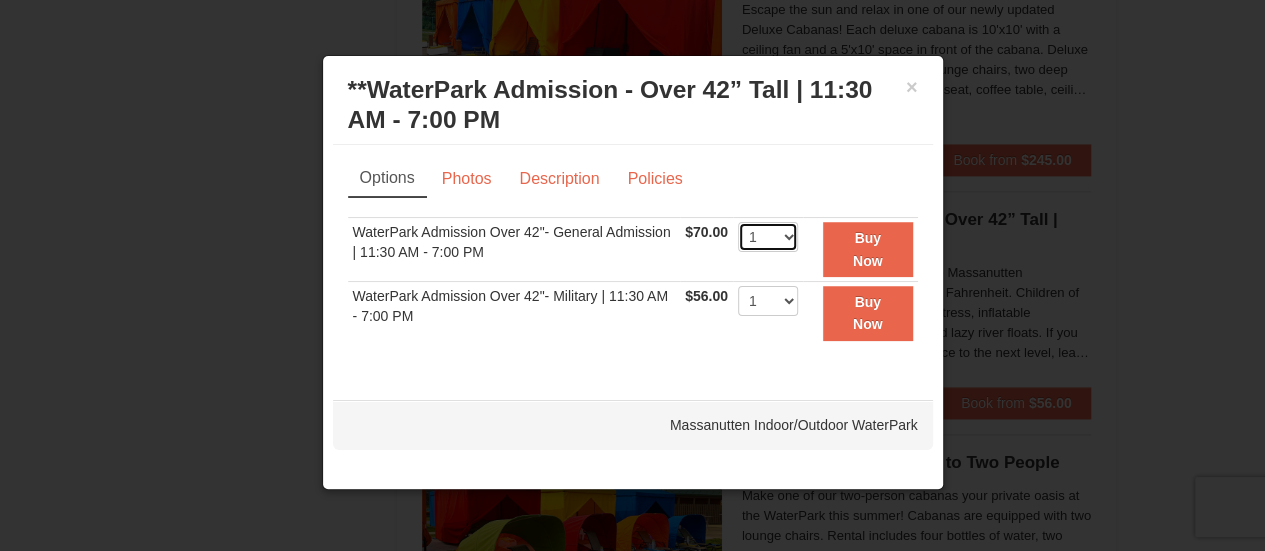 click on "1
2
3
4
5
6
7
8
9
10
11
12
13
14
15
16
17
18
19
20
21 22" at bounding box center (768, 237) 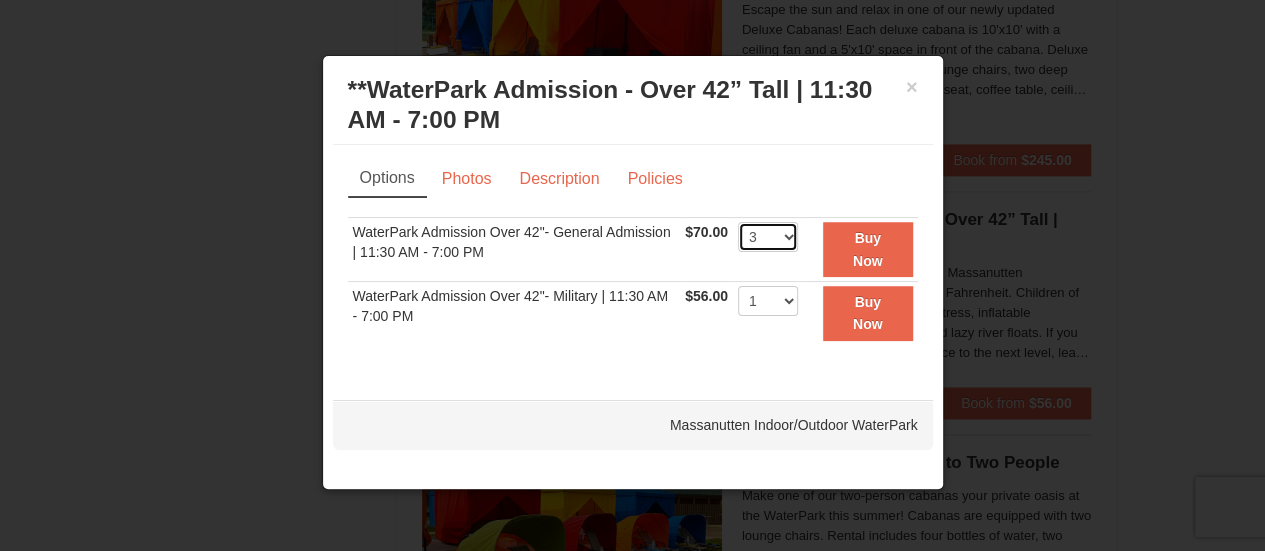 click on "1
2
3
4
5
6
7
8
9
10
11
12
13
14
15
16
17
18
19
20
21 22" at bounding box center [768, 237] 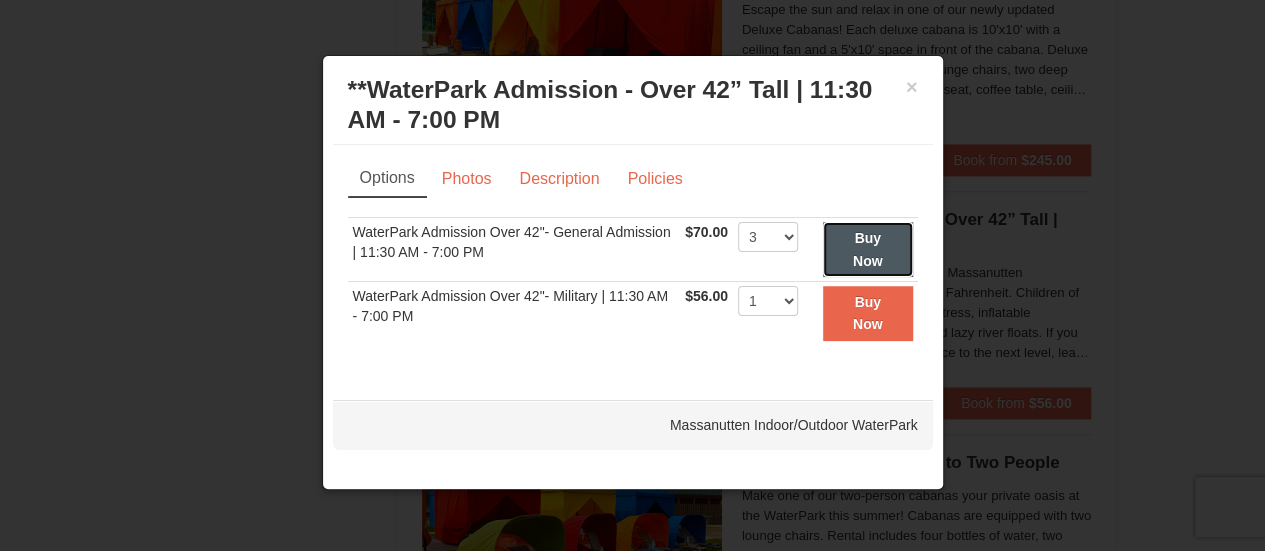 click on "Buy Now" at bounding box center (868, 249) 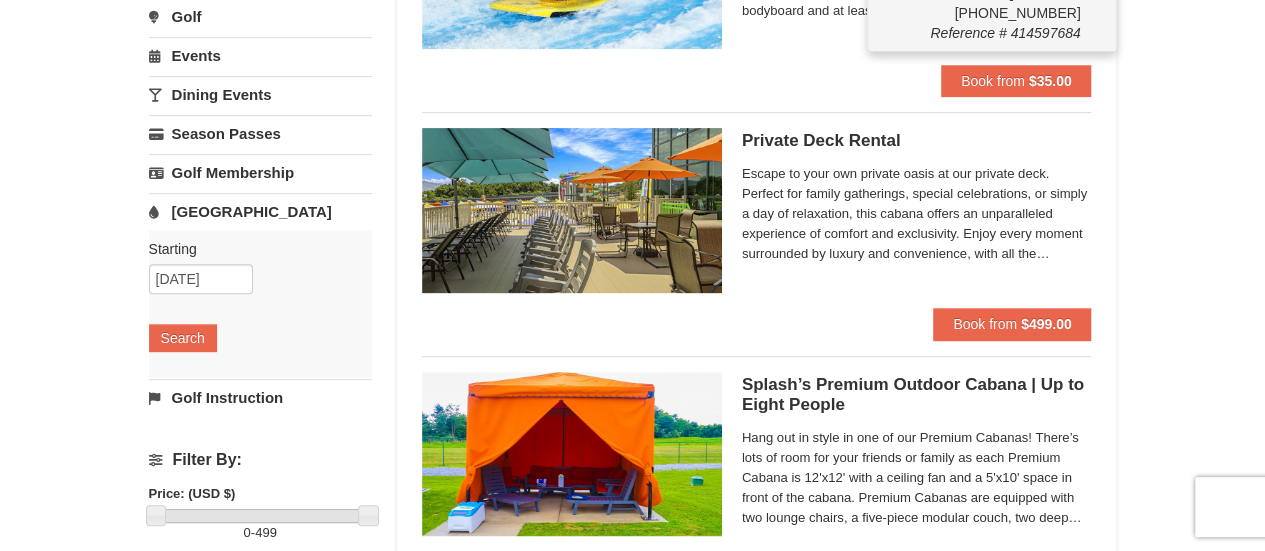 scroll, scrollTop: 0, scrollLeft: 0, axis: both 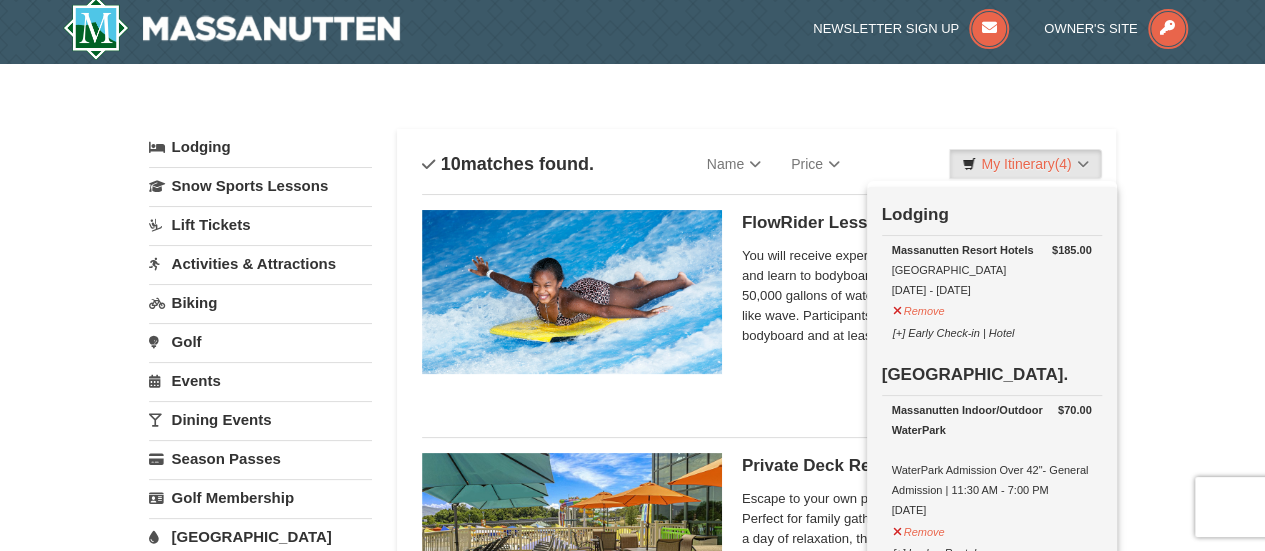 click on "×
Categories
List
Filter
My Itinerary (4)
Check Out Now
Lodging
$185.00
Massanutten Resort Hotels
Hotel Queen Room
7/19/2025 - 7/20/2025" at bounding box center (632, 1373) 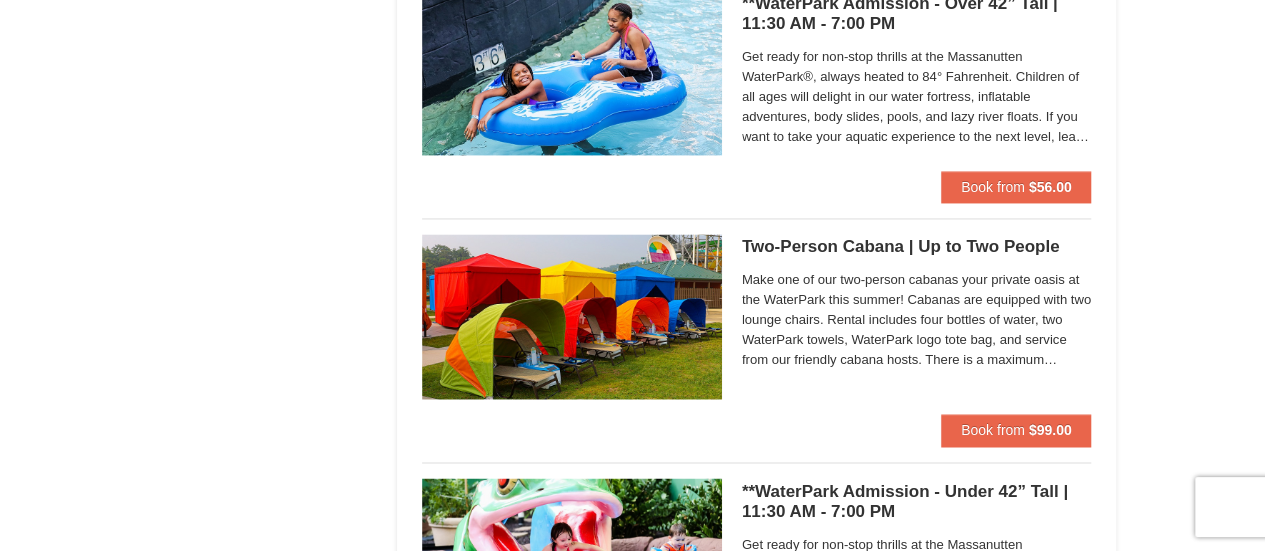 scroll, scrollTop: 1656, scrollLeft: 0, axis: vertical 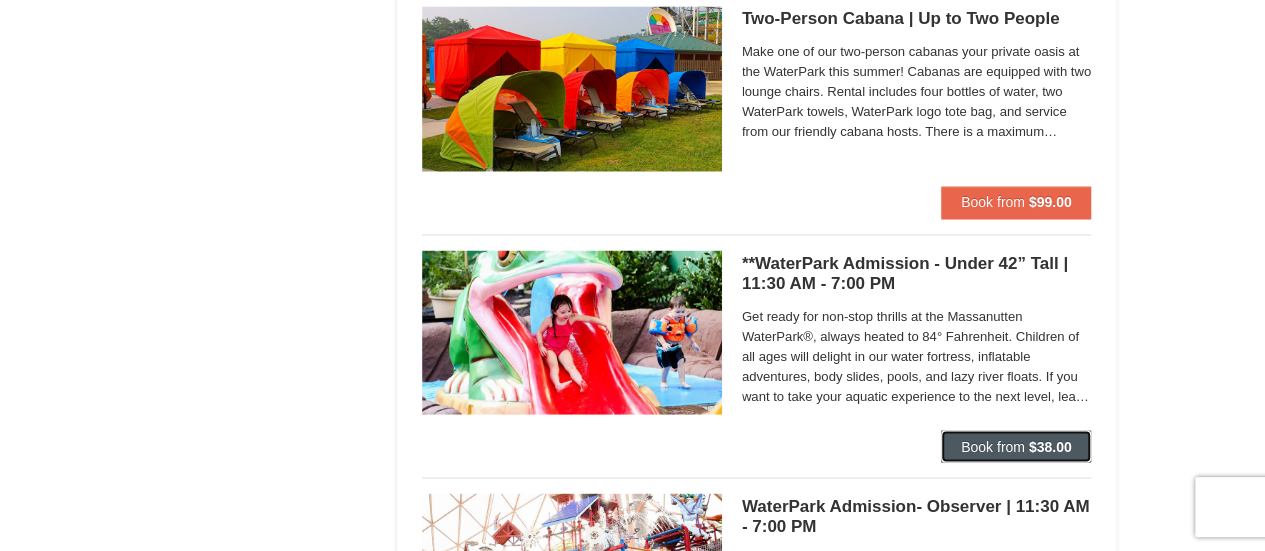 click on "$38.00" at bounding box center [1050, 446] 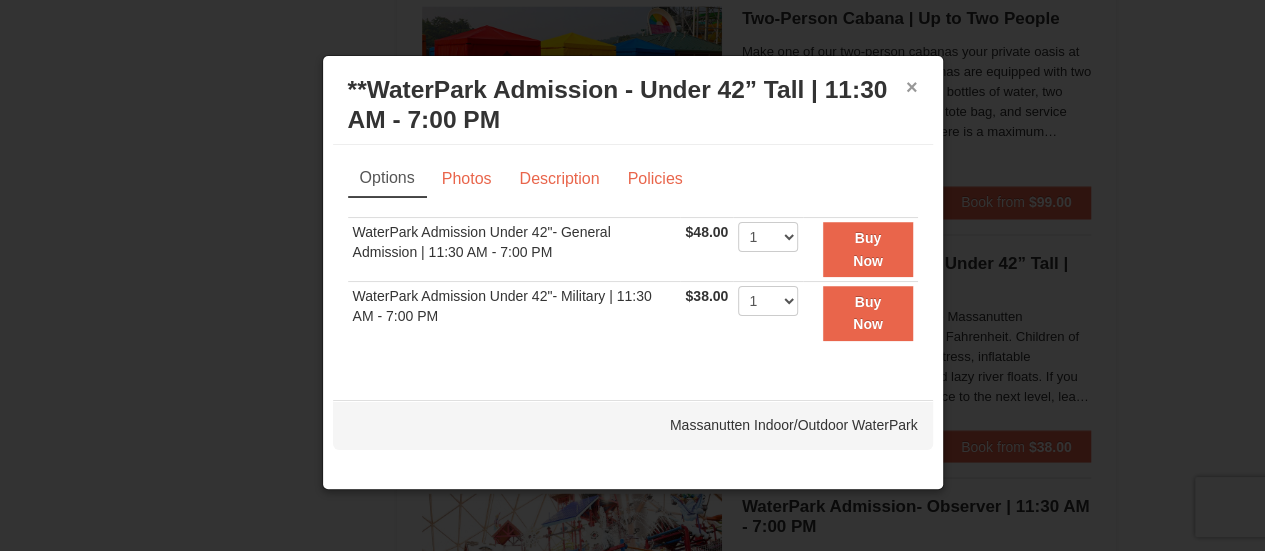 click on "×" at bounding box center [912, 87] 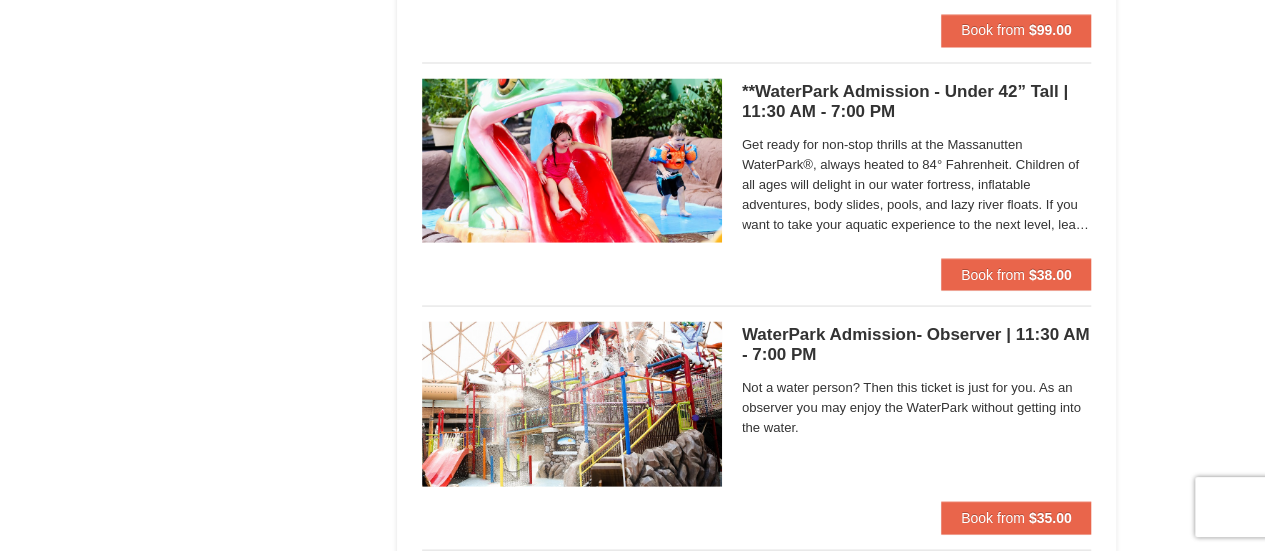scroll, scrollTop: 1938, scrollLeft: 0, axis: vertical 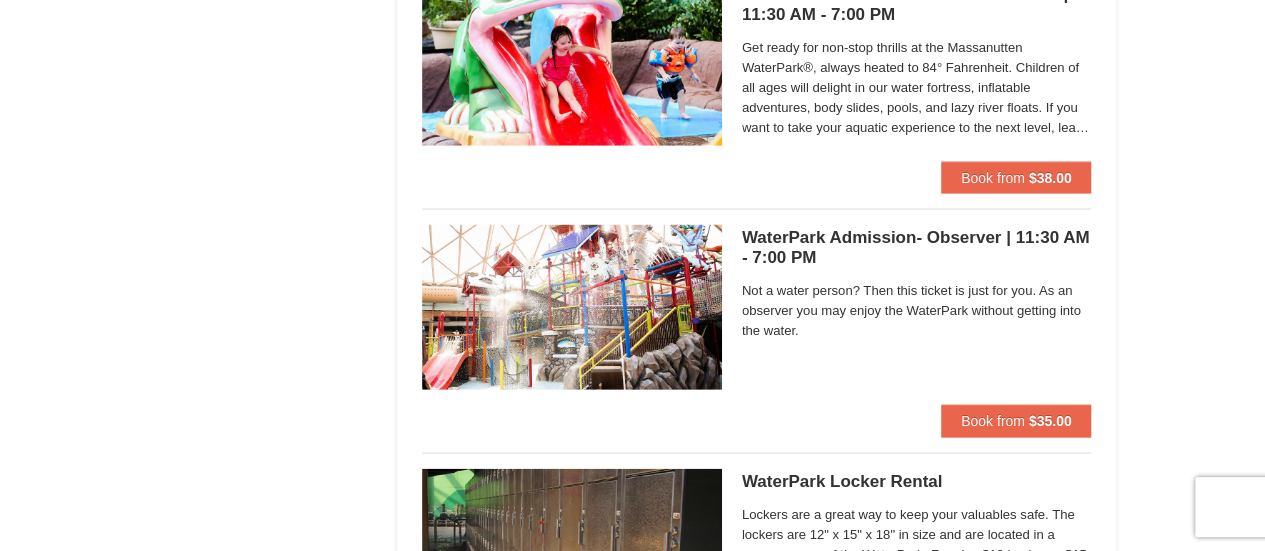 click at bounding box center [572, 307] 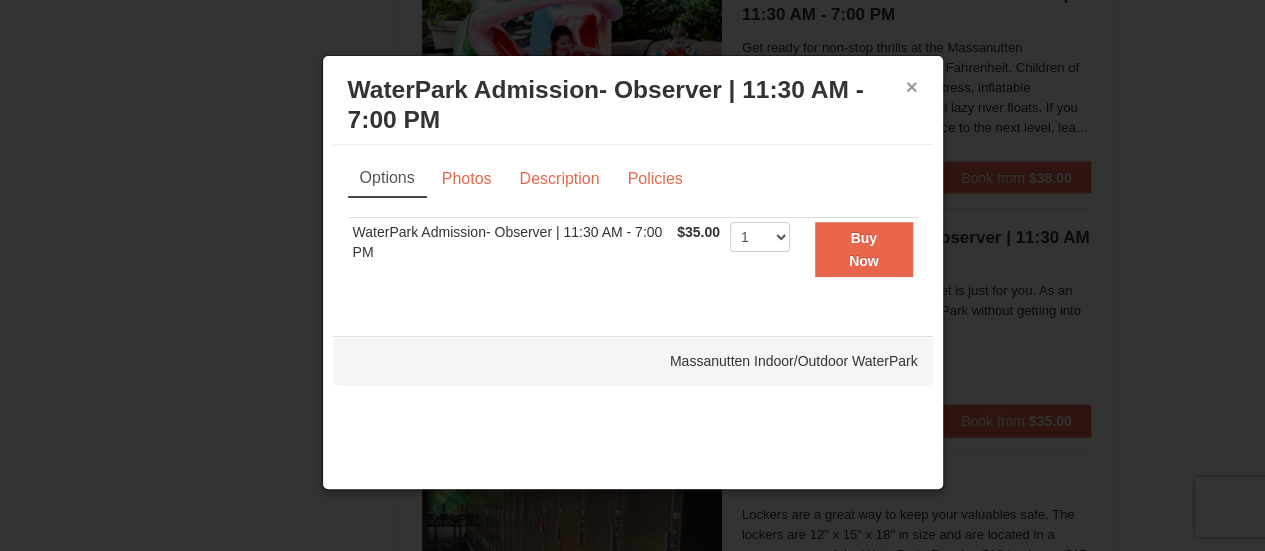 click on "×" at bounding box center (912, 87) 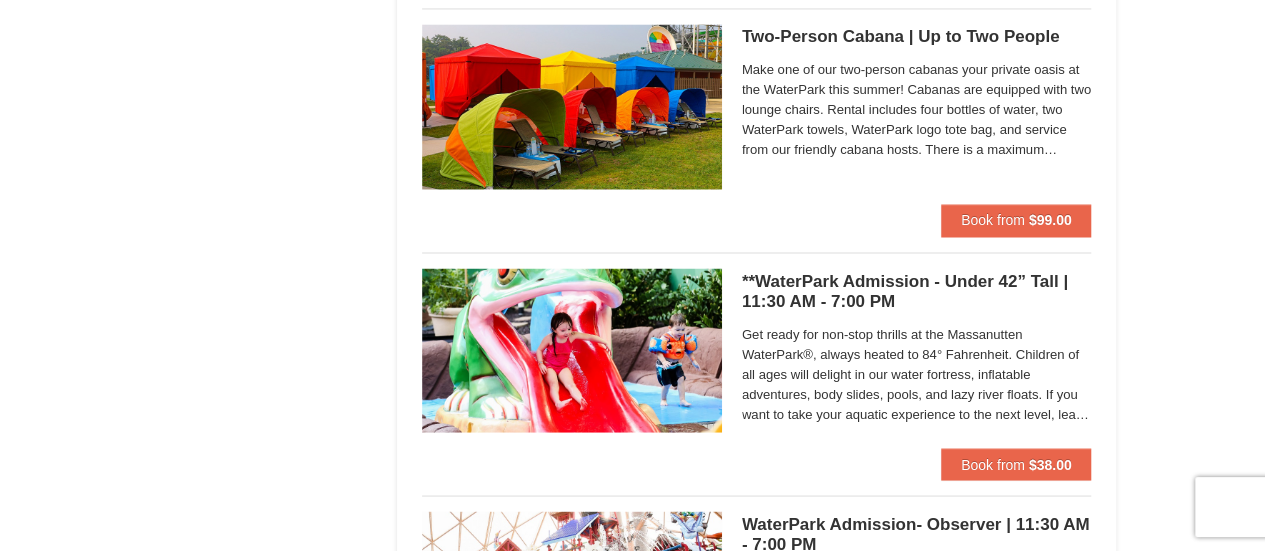 scroll, scrollTop: 1668, scrollLeft: 0, axis: vertical 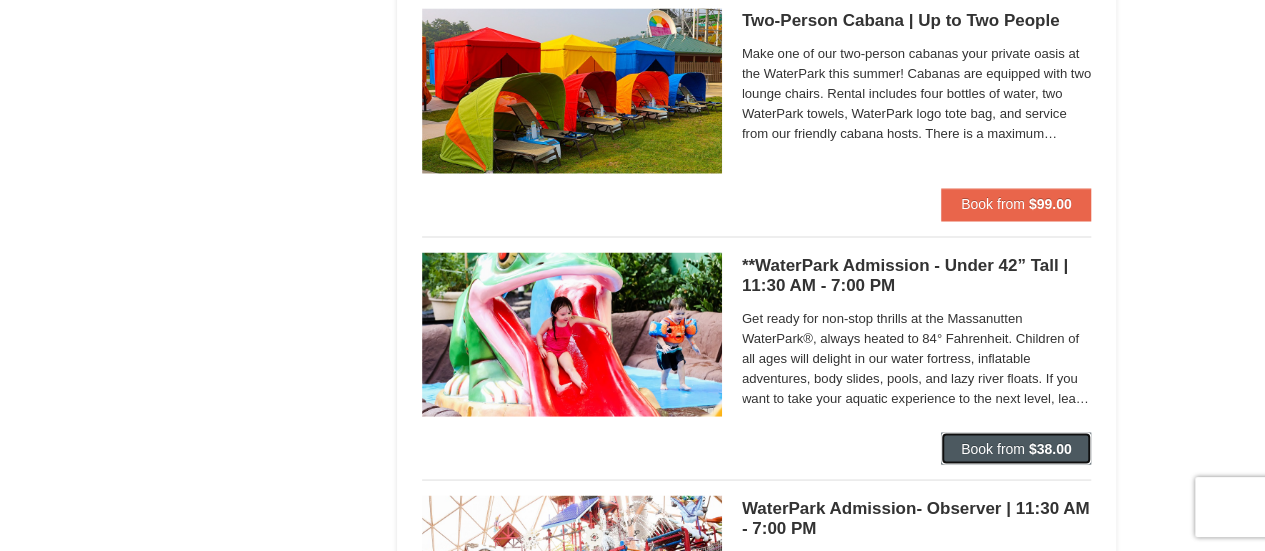 click on "Book from   $38.00" at bounding box center (1016, 448) 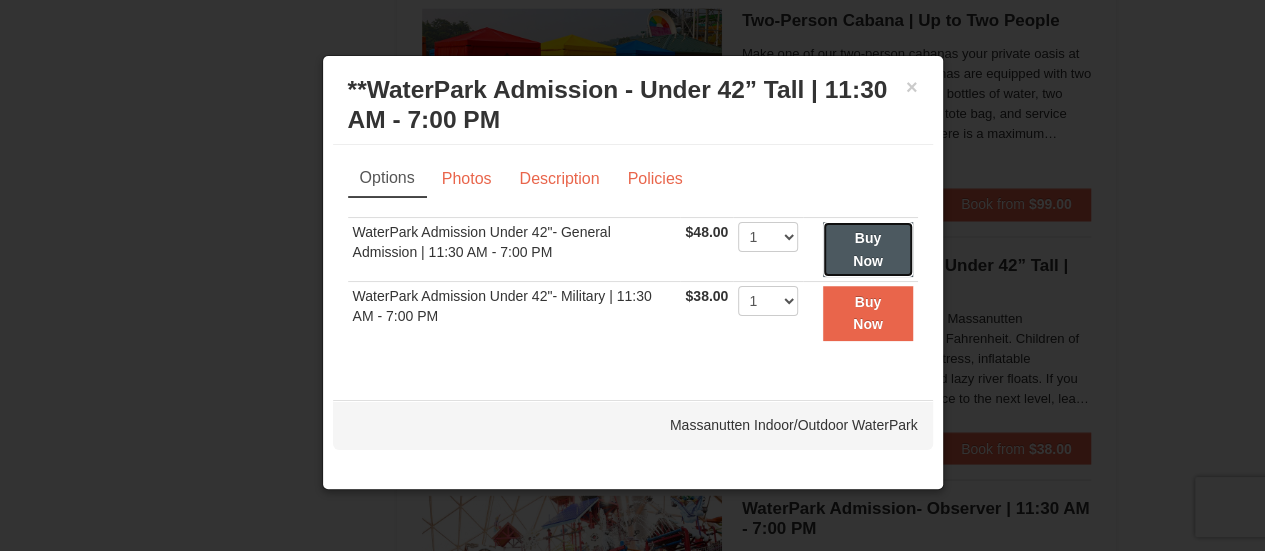click on "Buy Now" at bounding box center [868, 249] 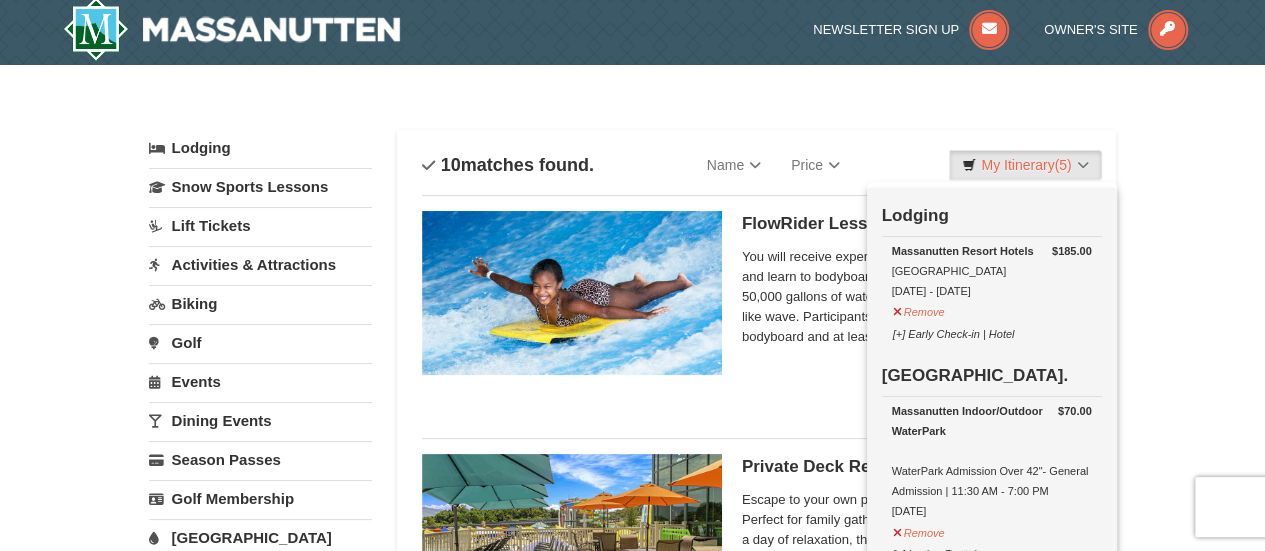 scroll, scrollTop: 6, scrollLeft: 0, axis: vertical 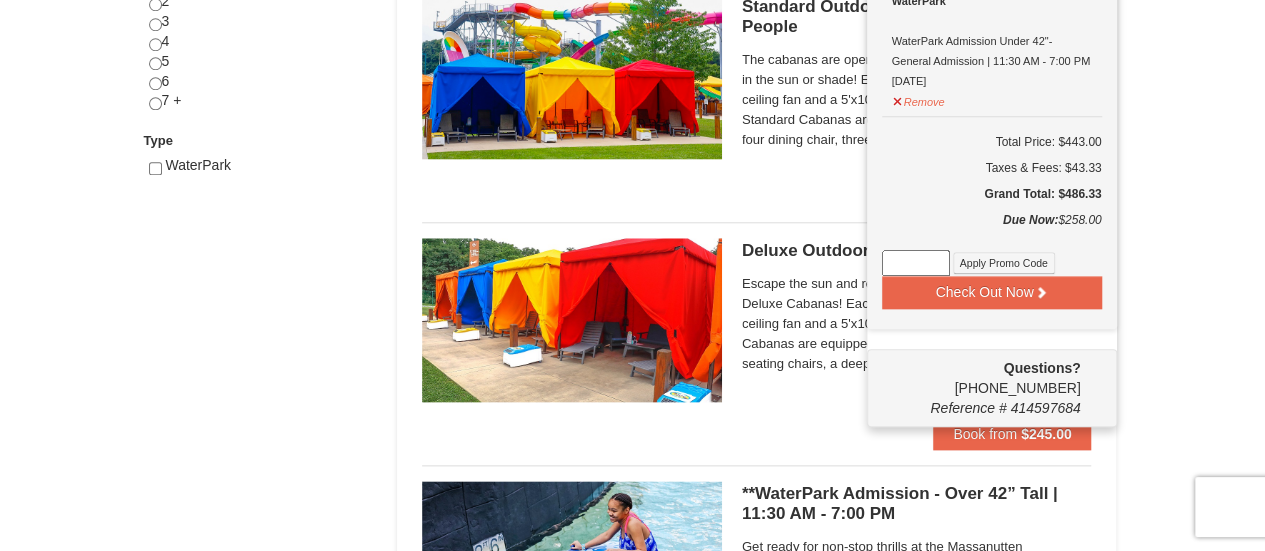 drag, startPoint x: 1220, startPoint y: 251, endPoint x: 1272, endPoint y: 238, distance: 53.600372 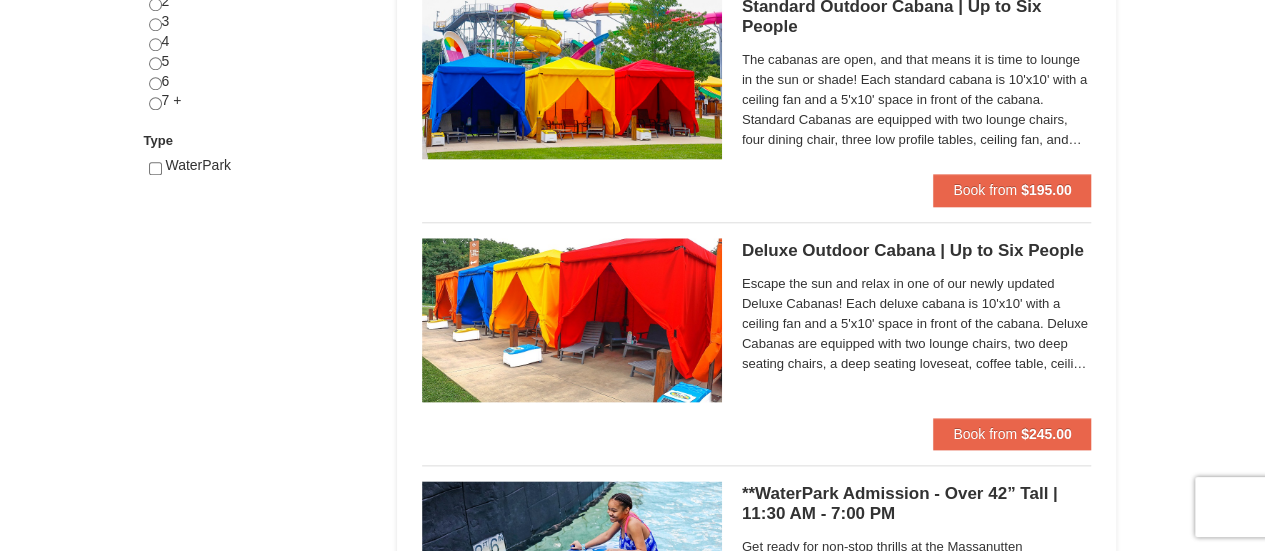 scroll, scrollTop: 0, scrollLeft: 0, axis: both 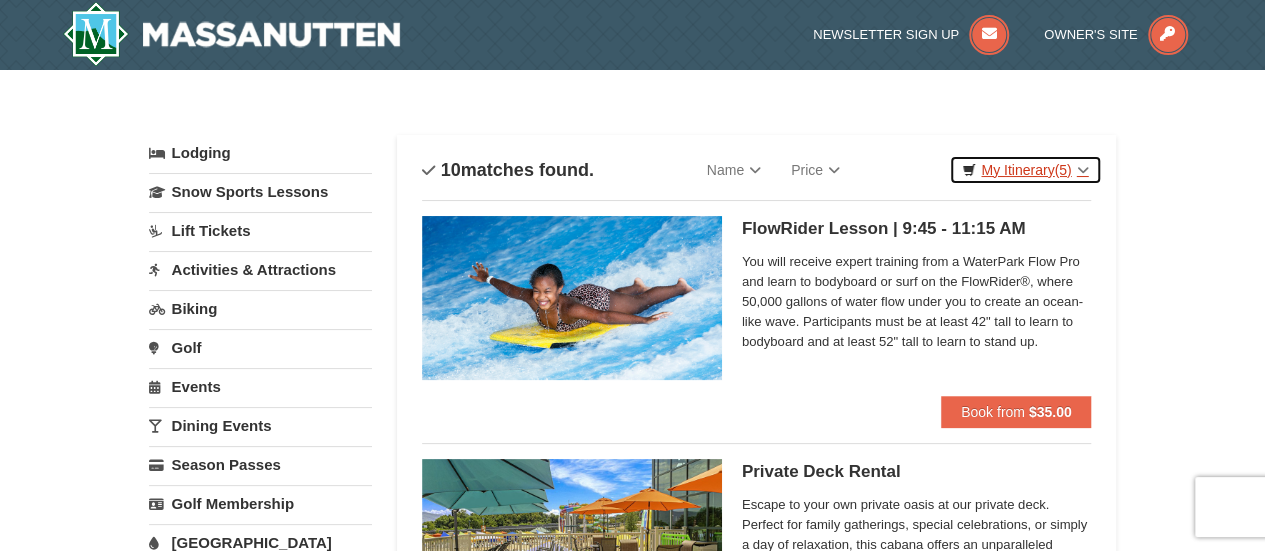 click on "My Itinerary (5)" at bounding box center (1025, 170) 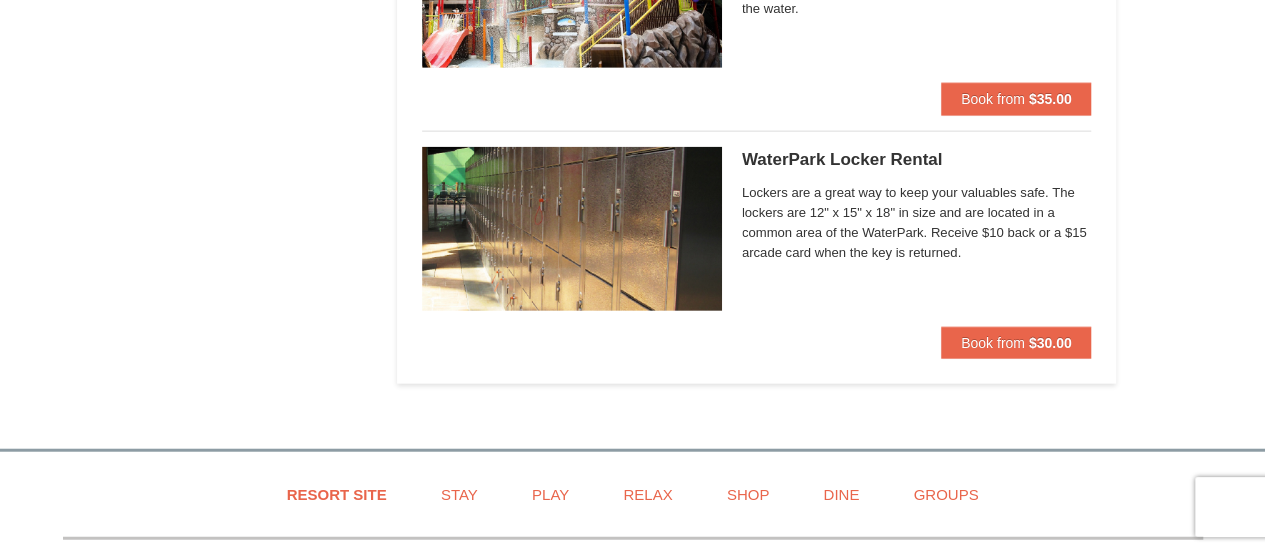 scroll, scrollTop: 0, scrollLeft: 0, axis: both 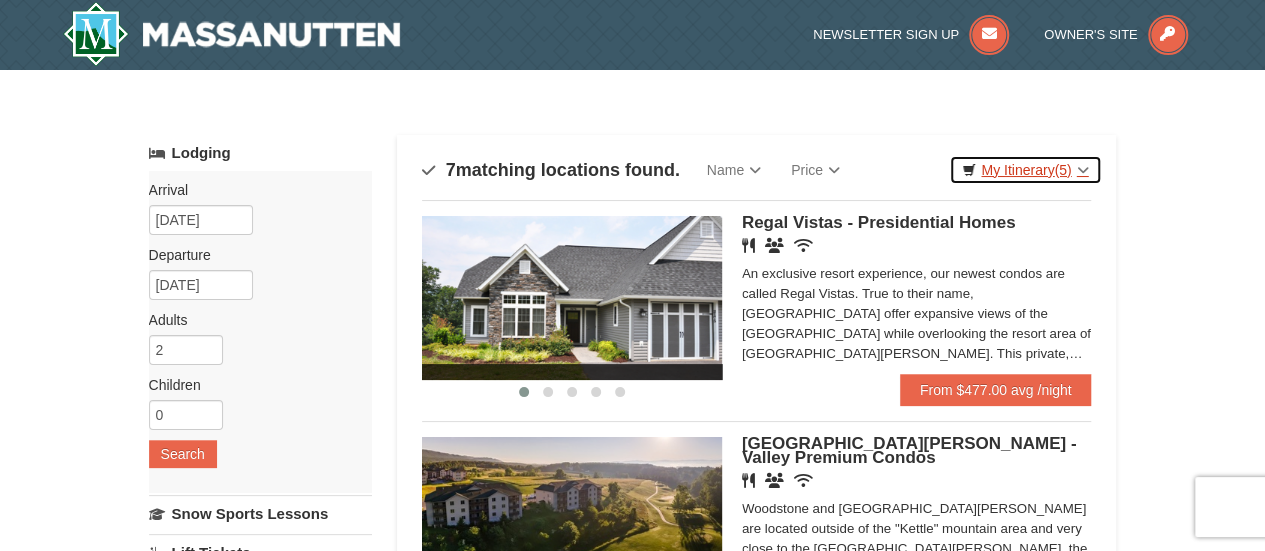 click on "My Itinerary (5)" at bounding box center (1025, 170) 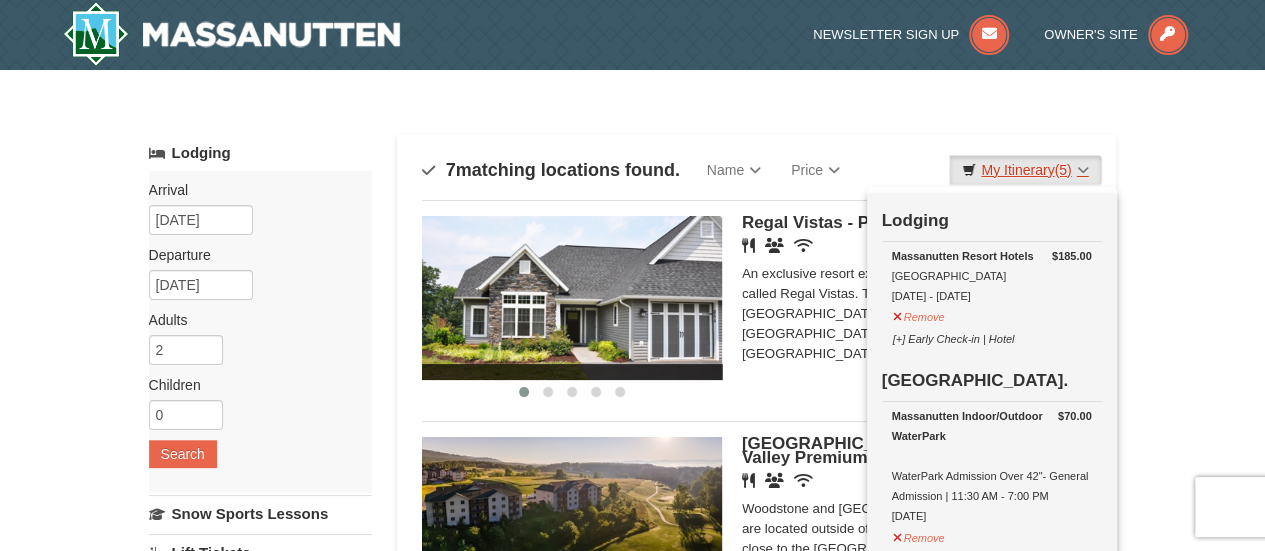 scroll, scrollTop: 4, scrollLeft: 0, axis: vertical 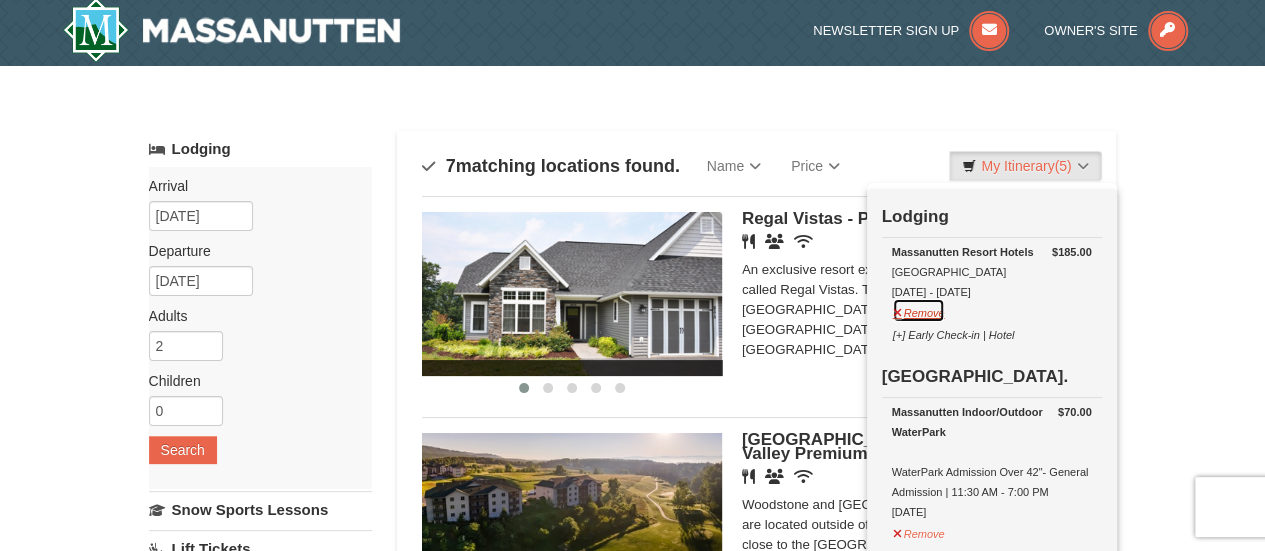 click on "Remove" at bounding box center [919, 310] 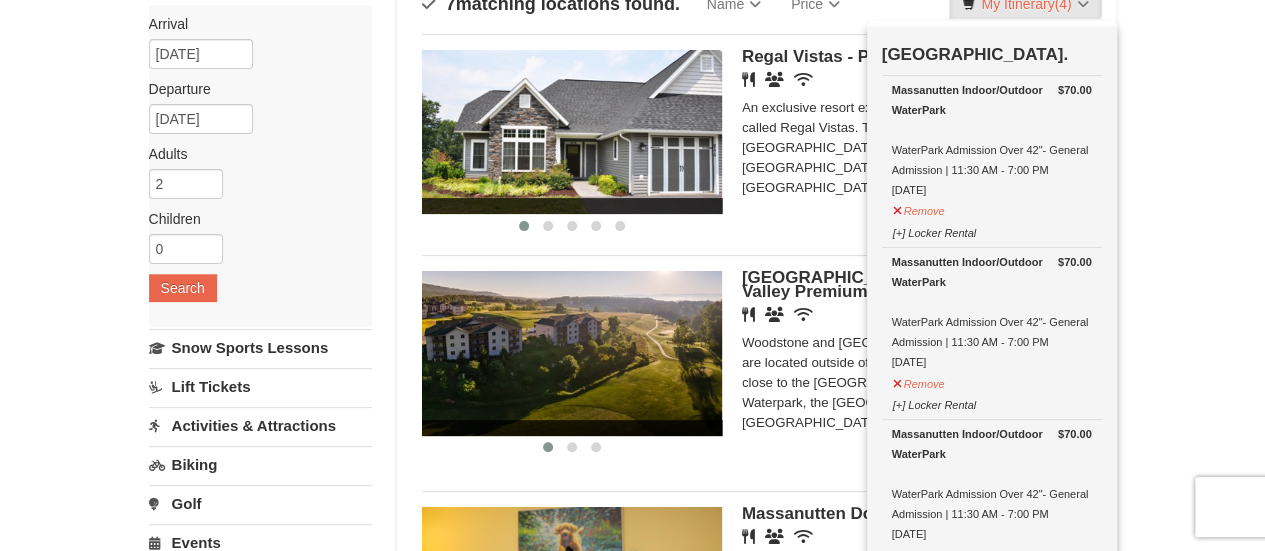 scroll, scrollTop: 160, scrollLeft: 0, axis: vertical 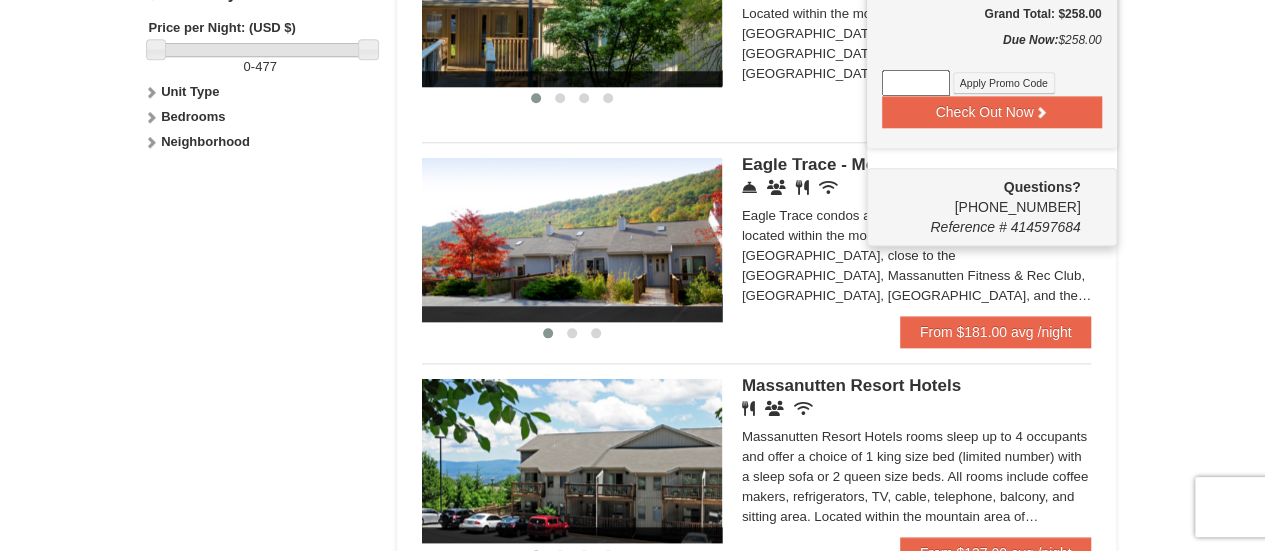 click on "×
Categories
Map
List
Filter
My Itinerary (4)
Check Out Now
[GEOGRAPHIC_DATA].
$70.00
Massanutten Indoor/Outdoor WaterPark
WaterPark Admission Over 42"- General Admission | 11:30 AM - 7:00 PM
[DATE]" at bounding box center (632, -21) 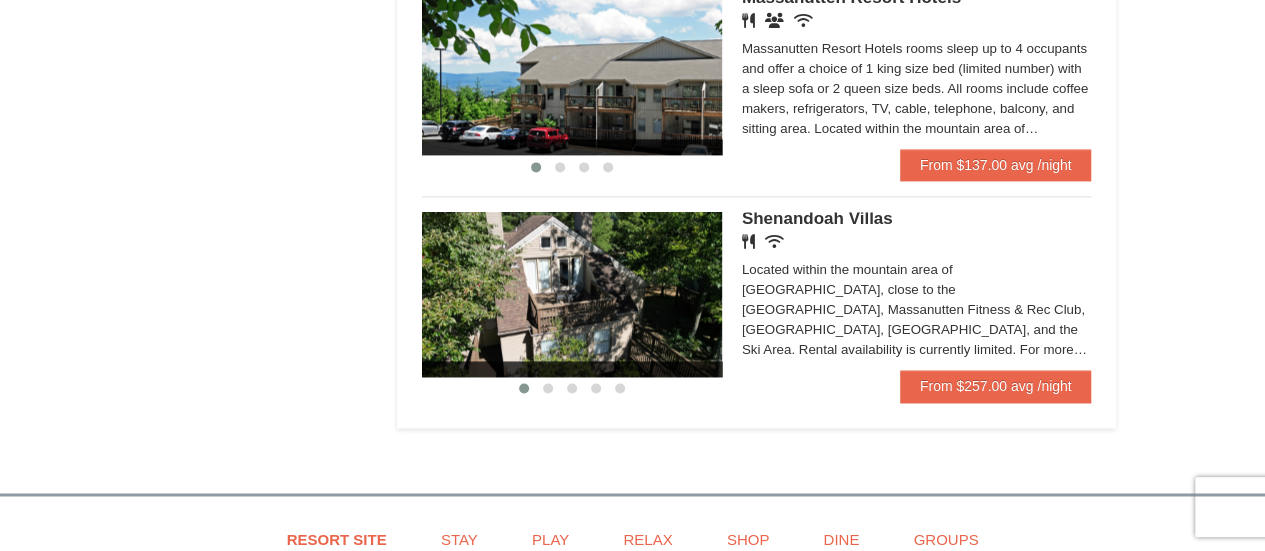 scroll, scrollTop: 1357, scrollLeft: 0, axis: vertical 